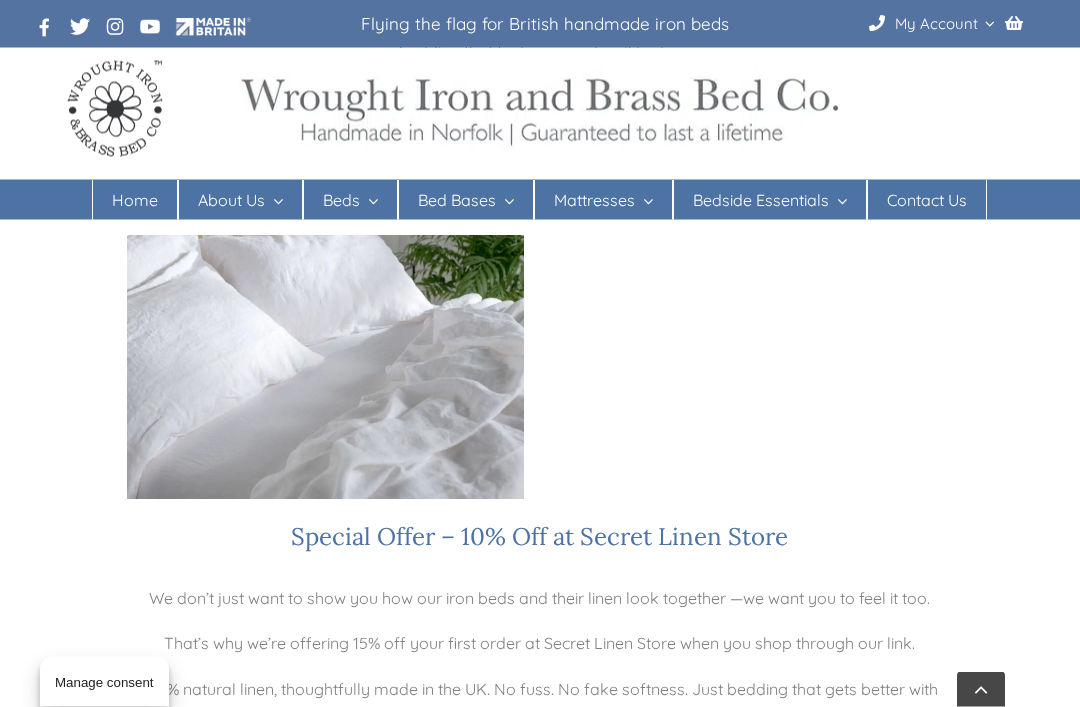 scroll, scrollTop: 1010, scrollLeft: 0, axis: vertical 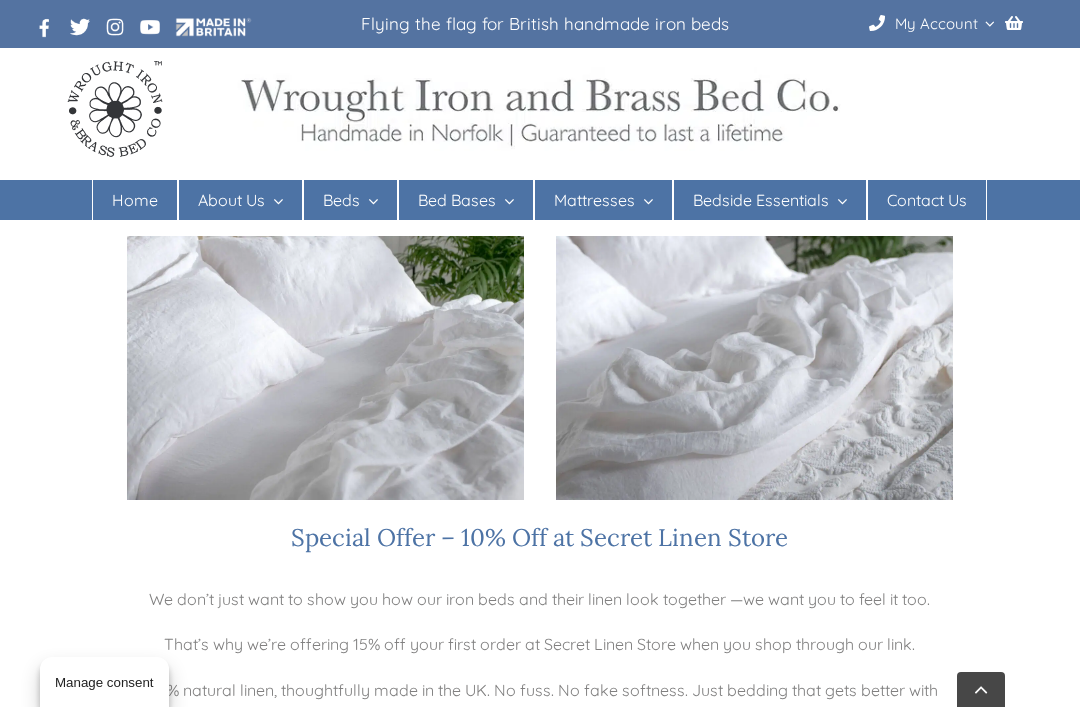 click at bounding box center (754, 368) 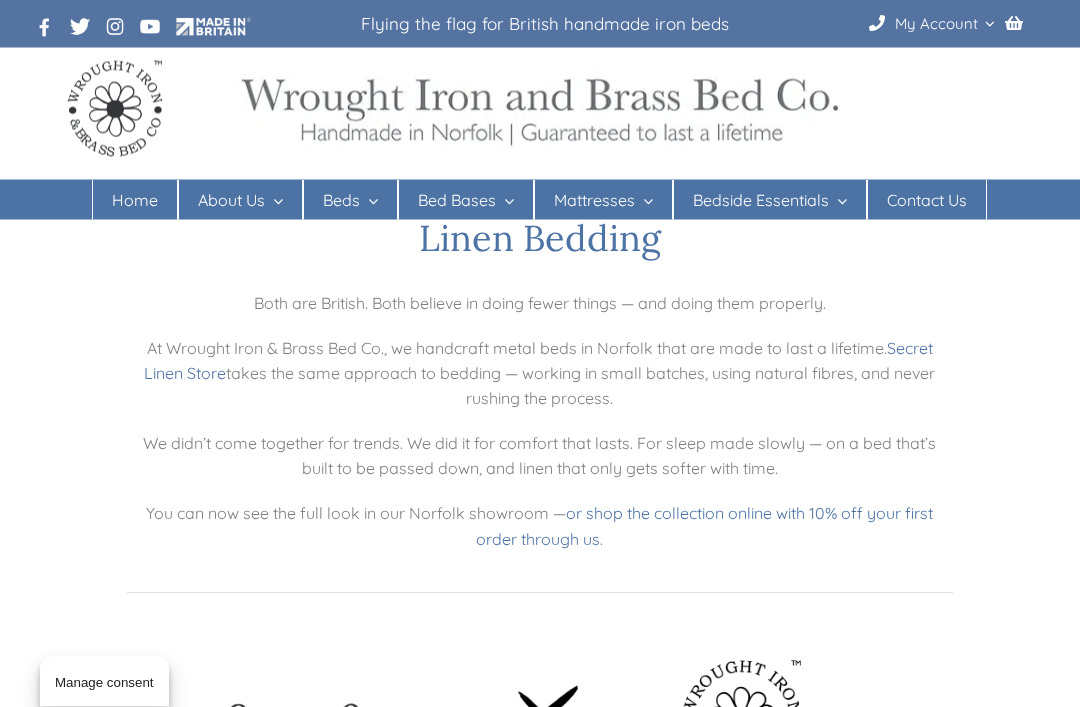 scroll, scrollTop: 0, scrollLeft: 0, axis: both 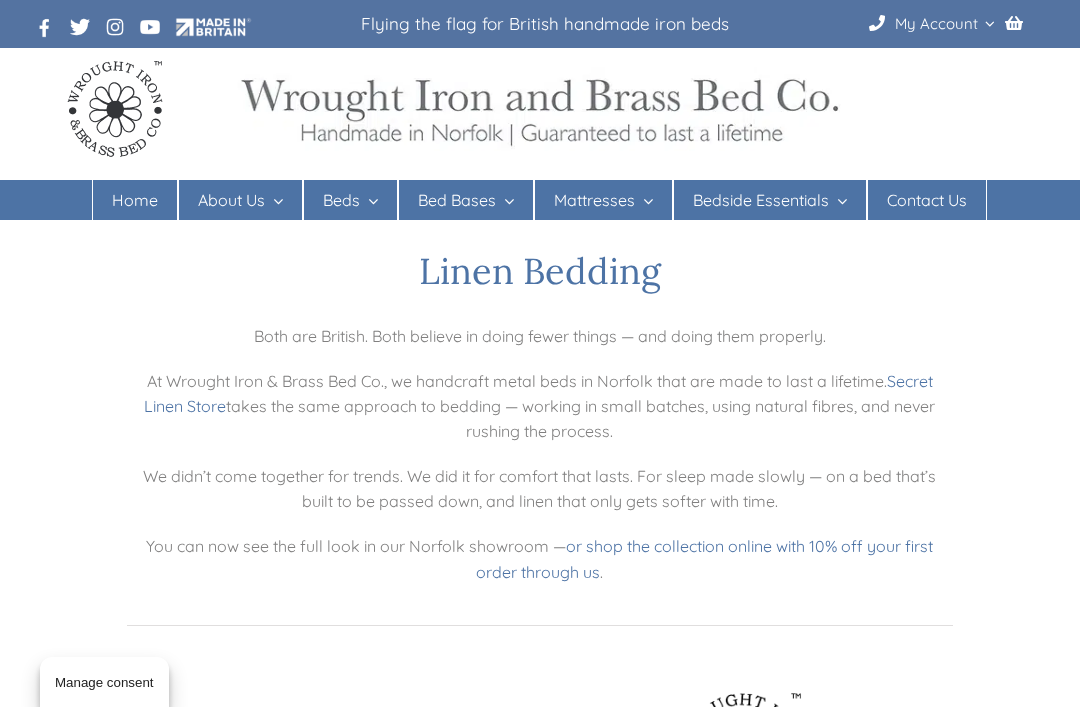 click on "Bed Linen" at bounding box center [767, 237] 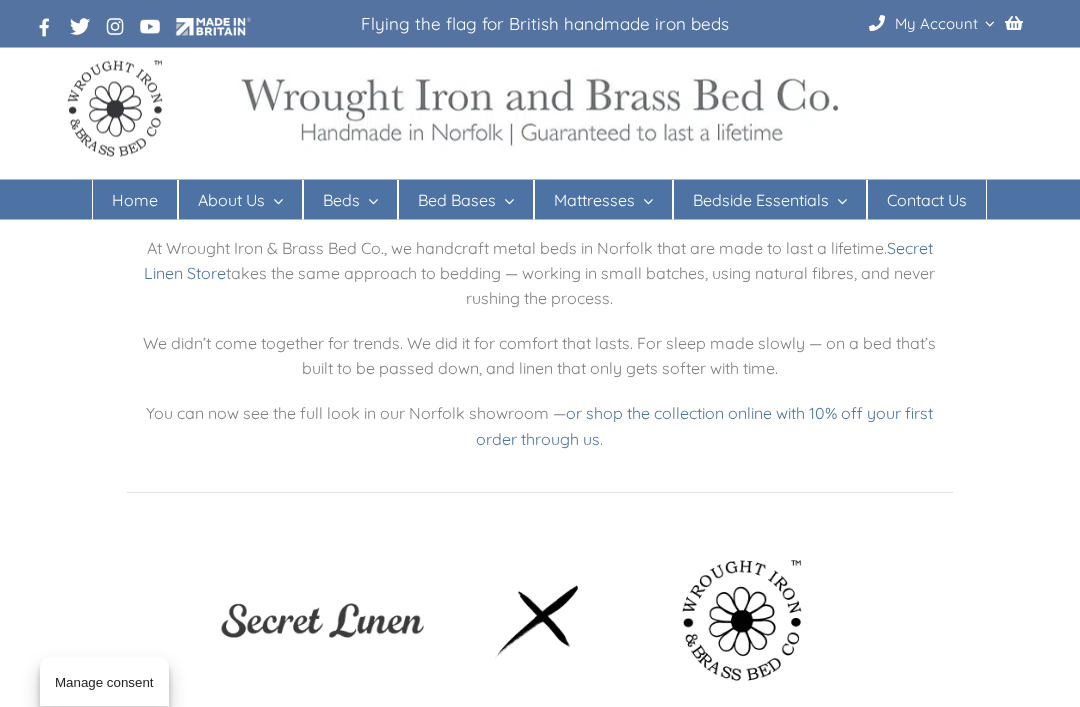 scroll, scrollTop: 133, scrollLeft: 0, axis: vertical 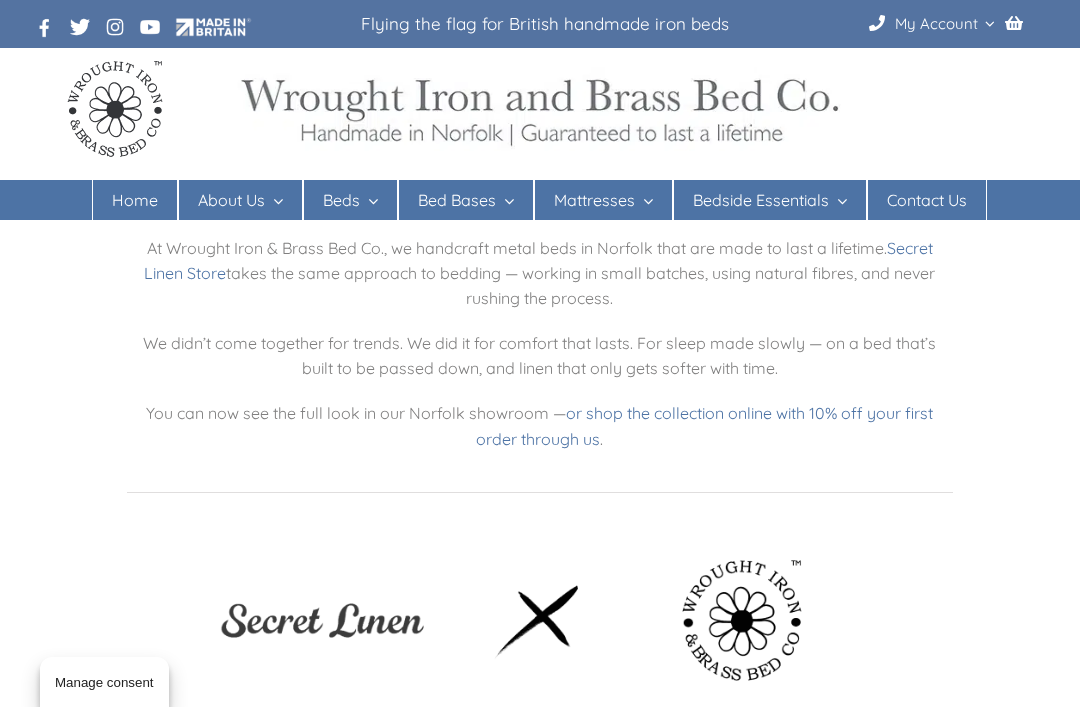 click on "Iron Beds" at bounding box center [357, 280] 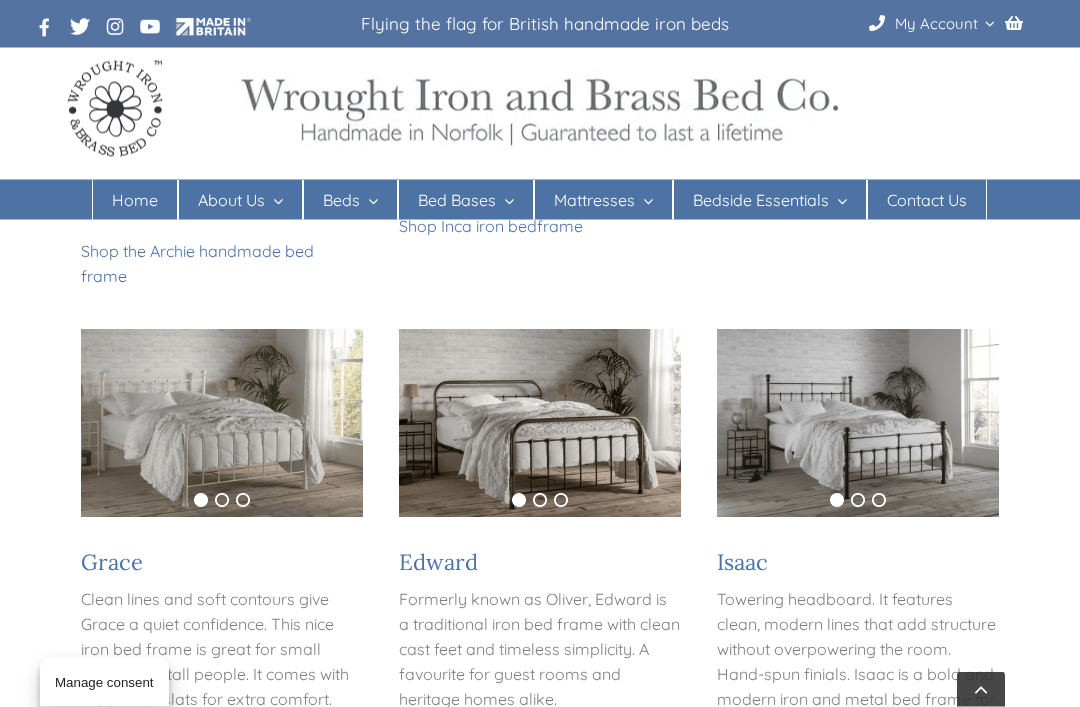 scroll, scrollTop: 905, scrollLeft: 0, axis: vertical 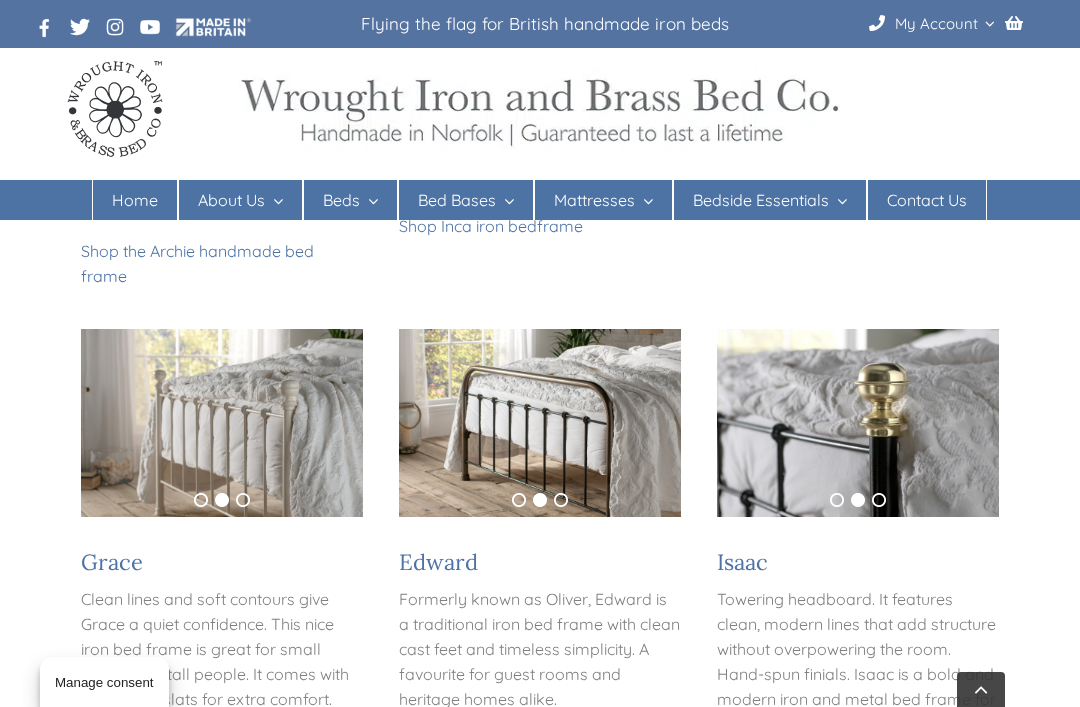 click at bounding box center [540, 423] 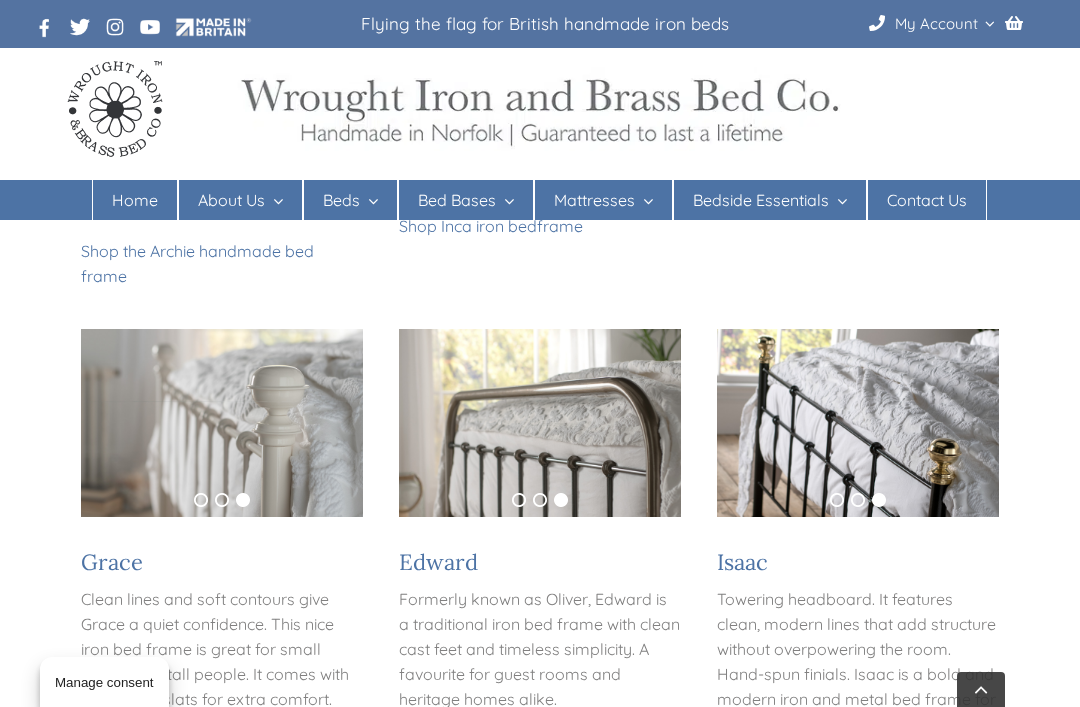 click at bounding box center (540, 423) 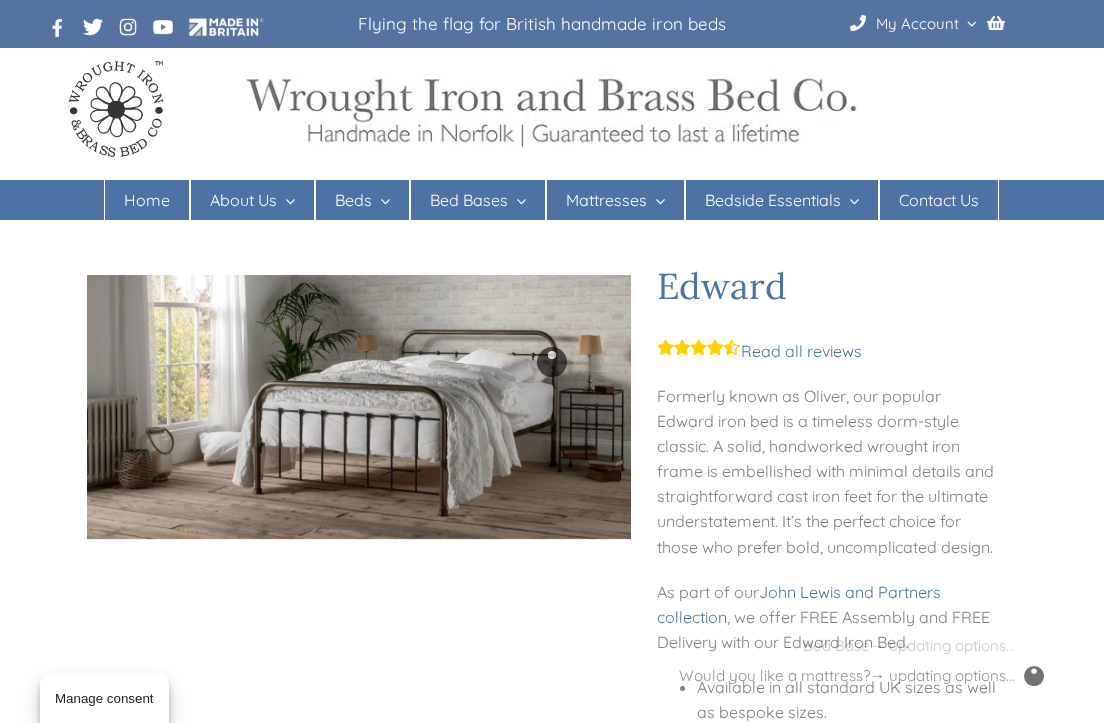 scroll, scrollTop: 2, scrollLeft: 0, axis: vertical 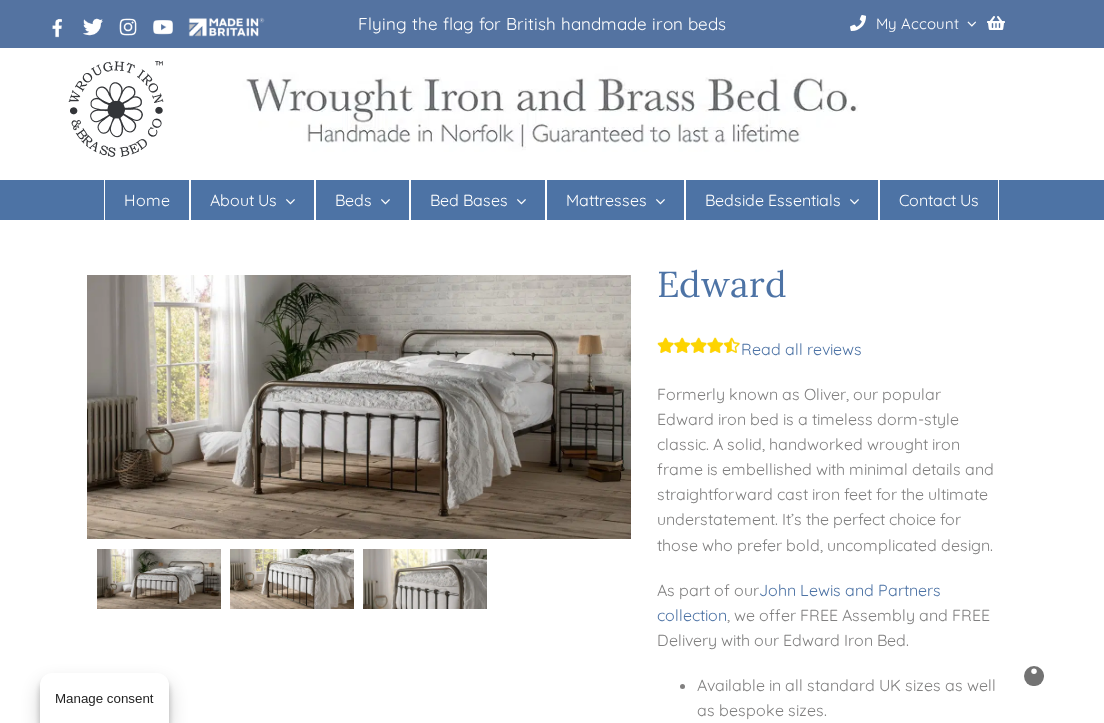 click at bounding box center [291, 579] 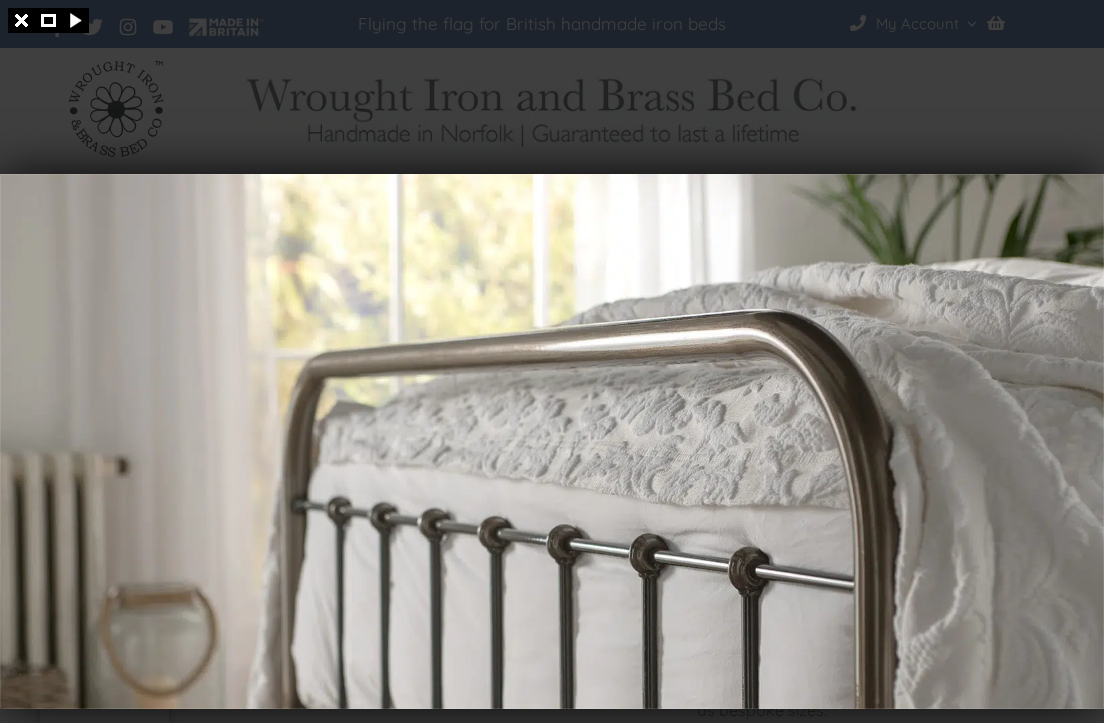 click at bounding box center [552, 441] 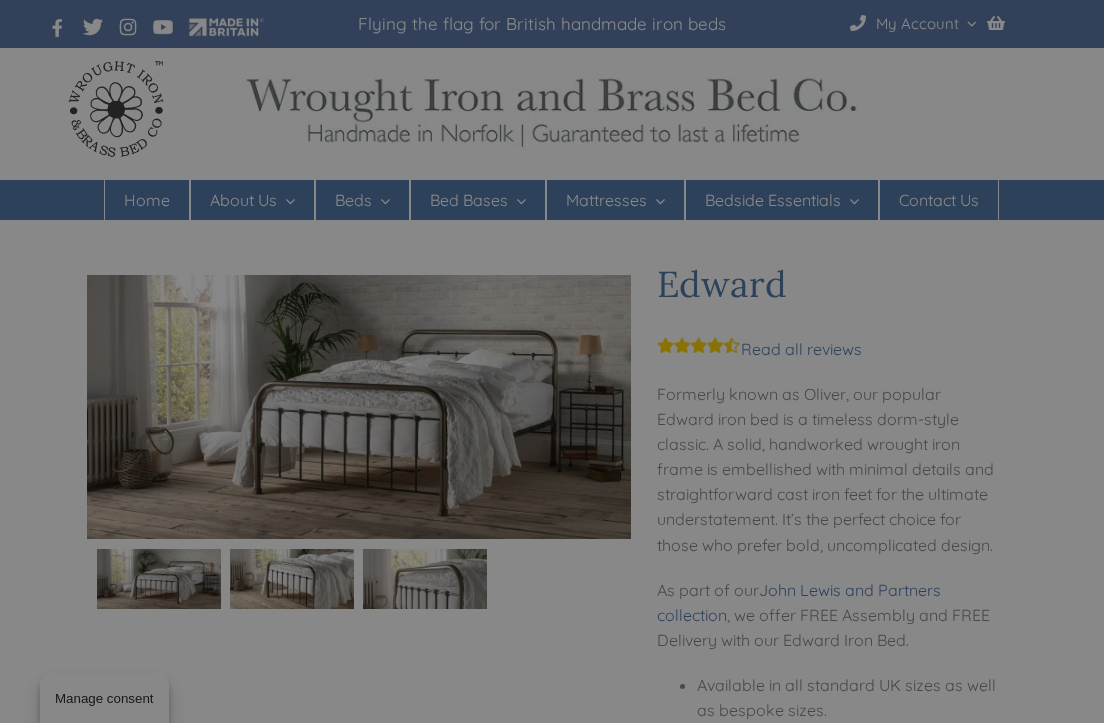 click at bounding box center (552, 361) 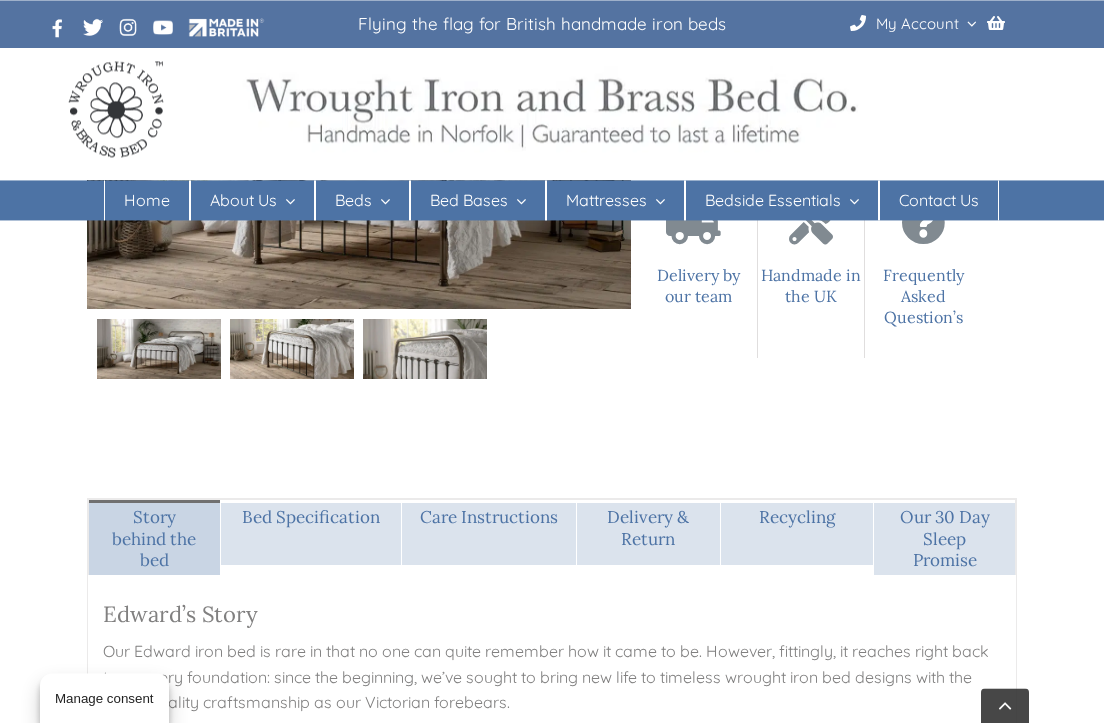 scroll, scrollTop: 1319, scrollLeft: 0, axis: vertical 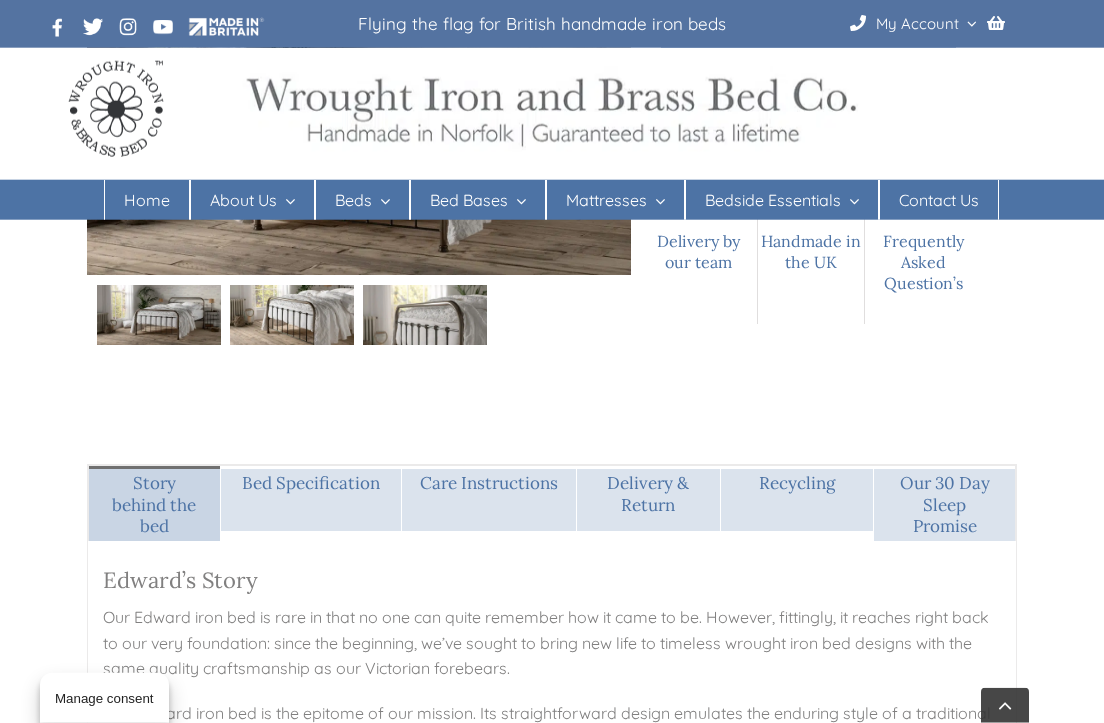 click on "Frequently Asked
Question’s" at bounding box center (923, 262) 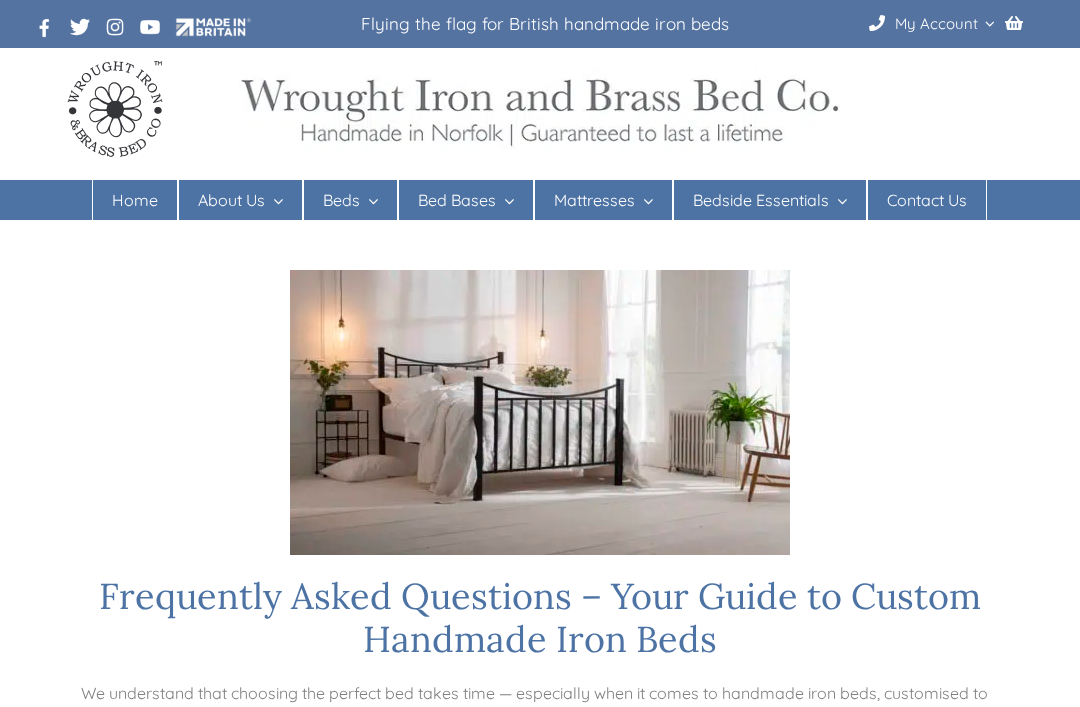 scroll, scrollTop: 0, scrollLeft: 0, axis: both 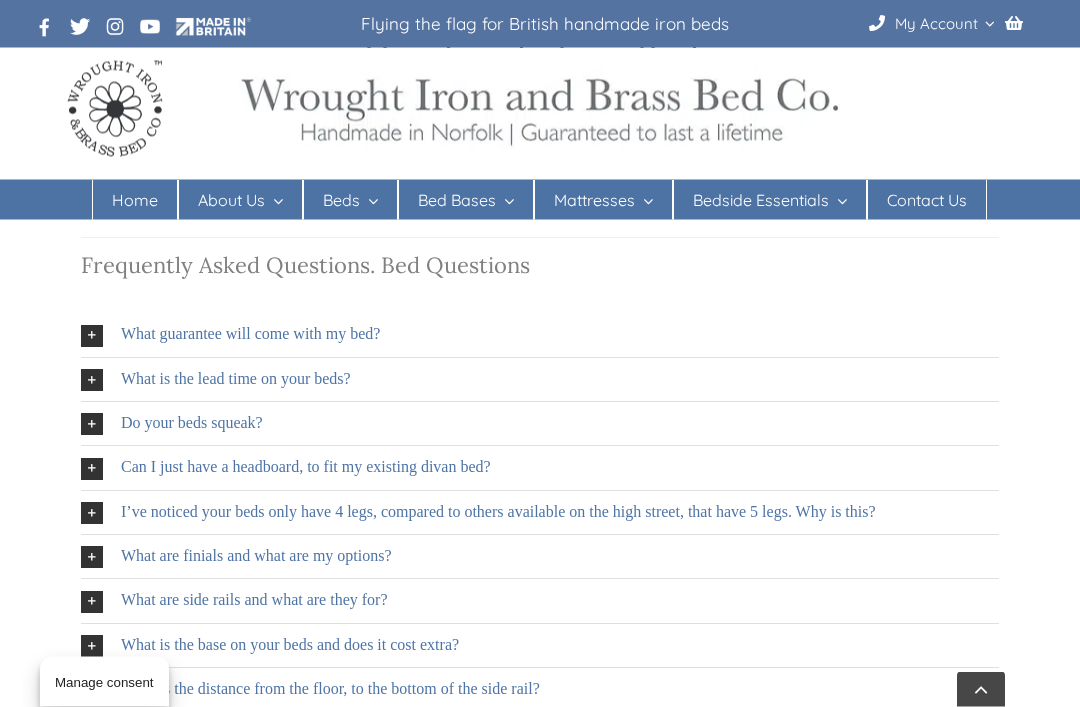 click on "I’ve noticed your beds only have 4 legs, compared to others available on the high street, that have 5 legs. Why is this?" at bounding box center (540, 513) 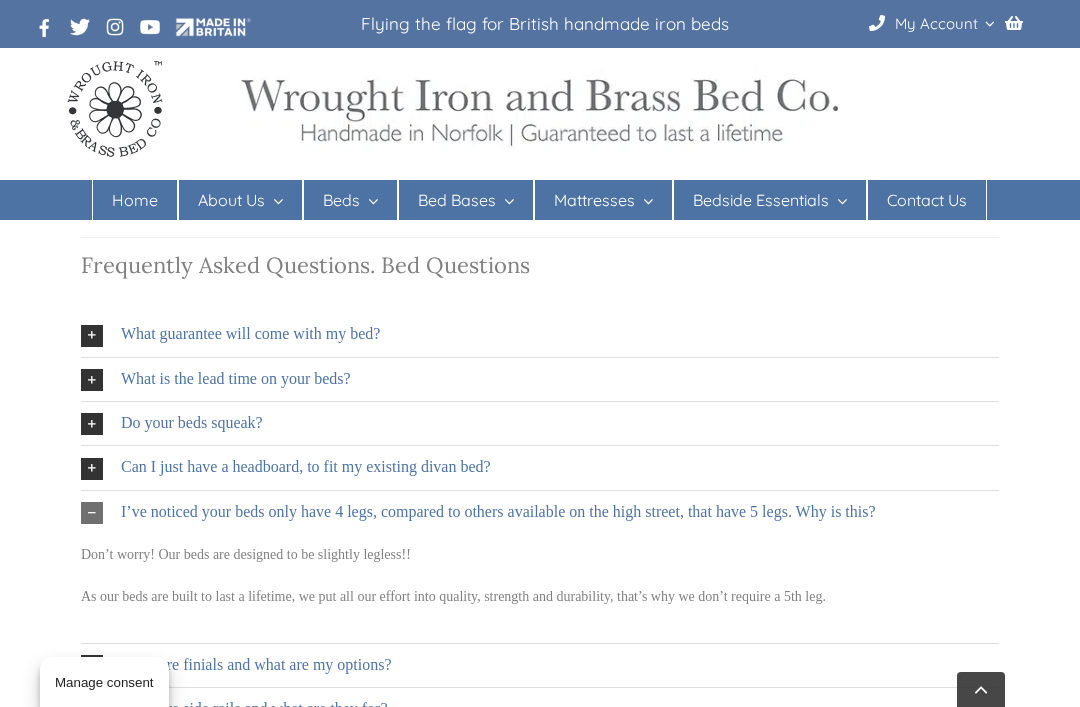 click on "I’ve noticed your beds only have 4 legs, compared to others available on the high street, that have 5 legs. Why is this?" at bounding box center [540, 512] 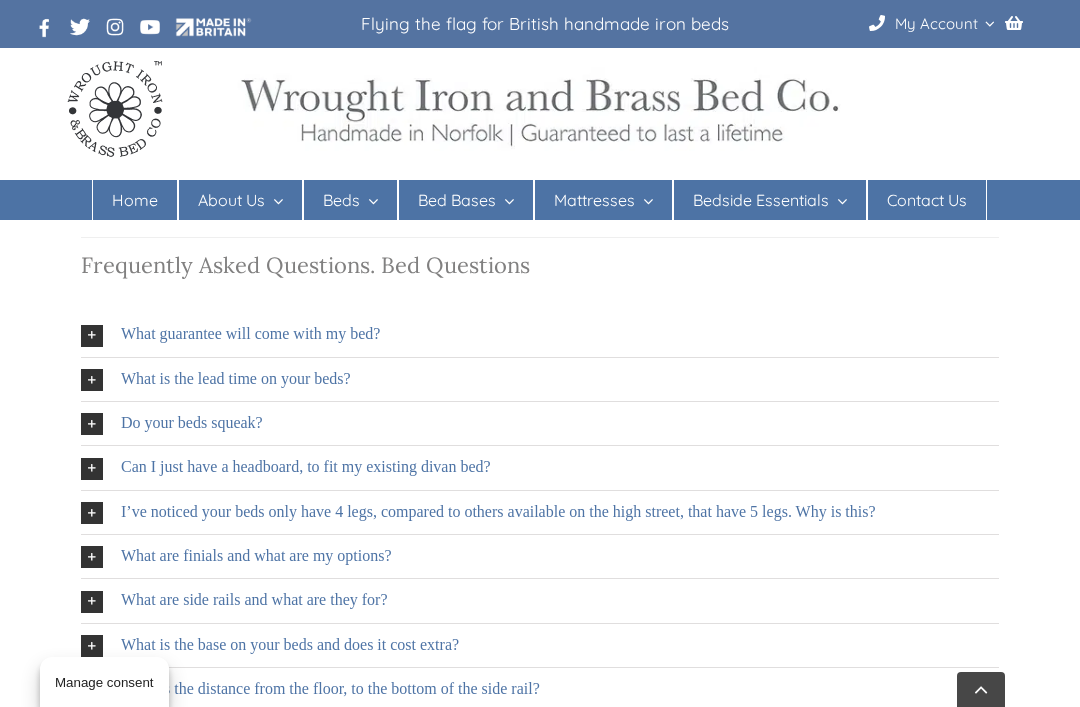 click on "What are finials and what are my options?" at bounding box center (256, 556) 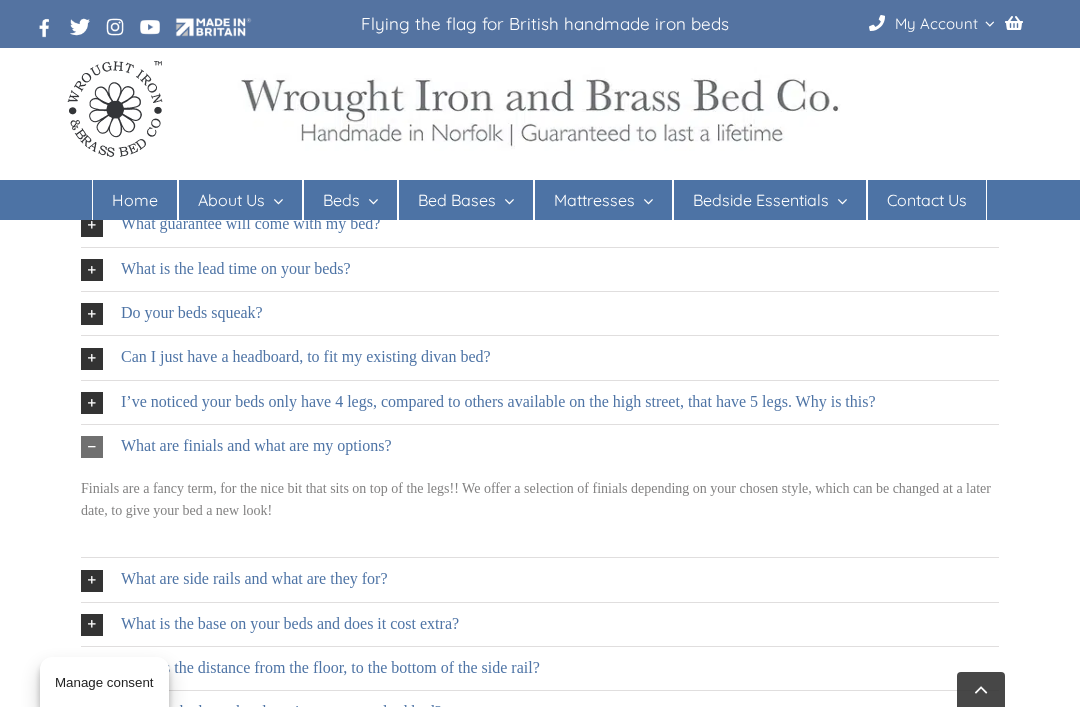 scroll, scrollTop: 704, scrollLeft: 0, axis: vertical 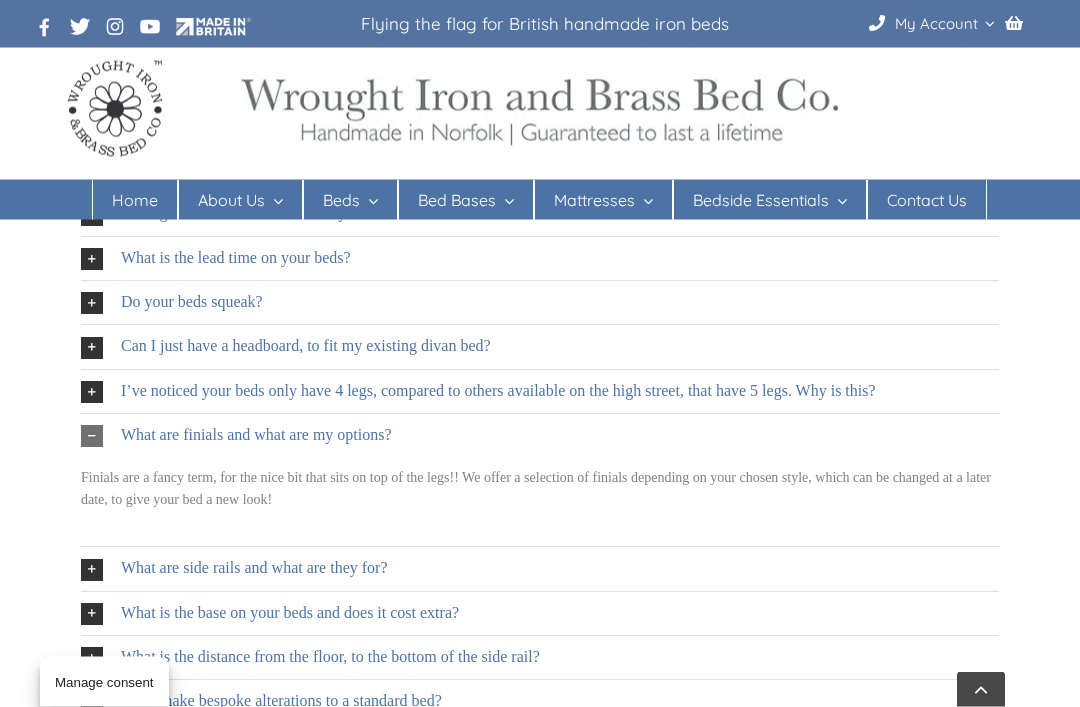click at bounding box center [92, 437] 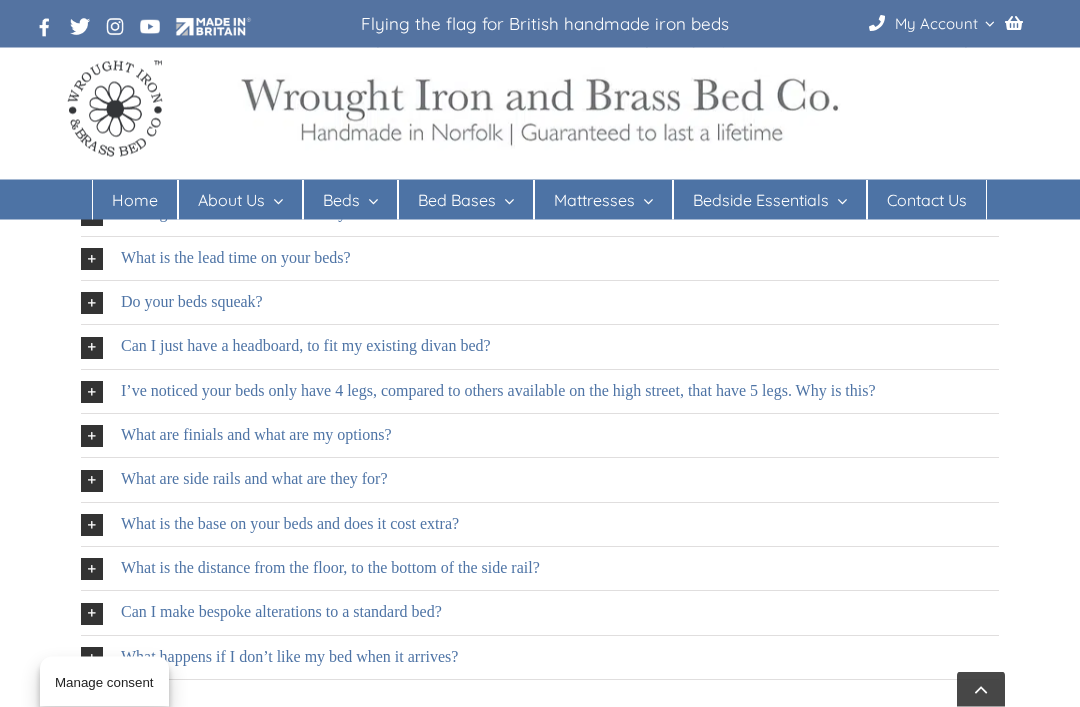scroll, scrollTop: 705, scrollLeft: 0, axis: vertical 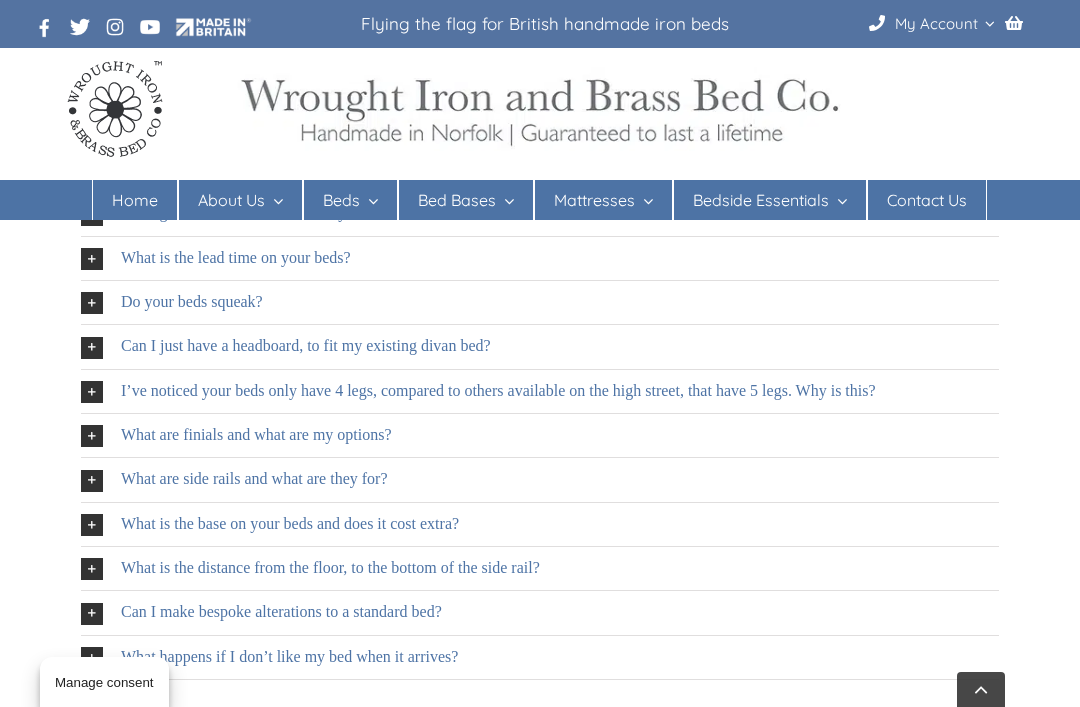 click on "What are side rails and what are they for?" at bounding box center [540, 479] 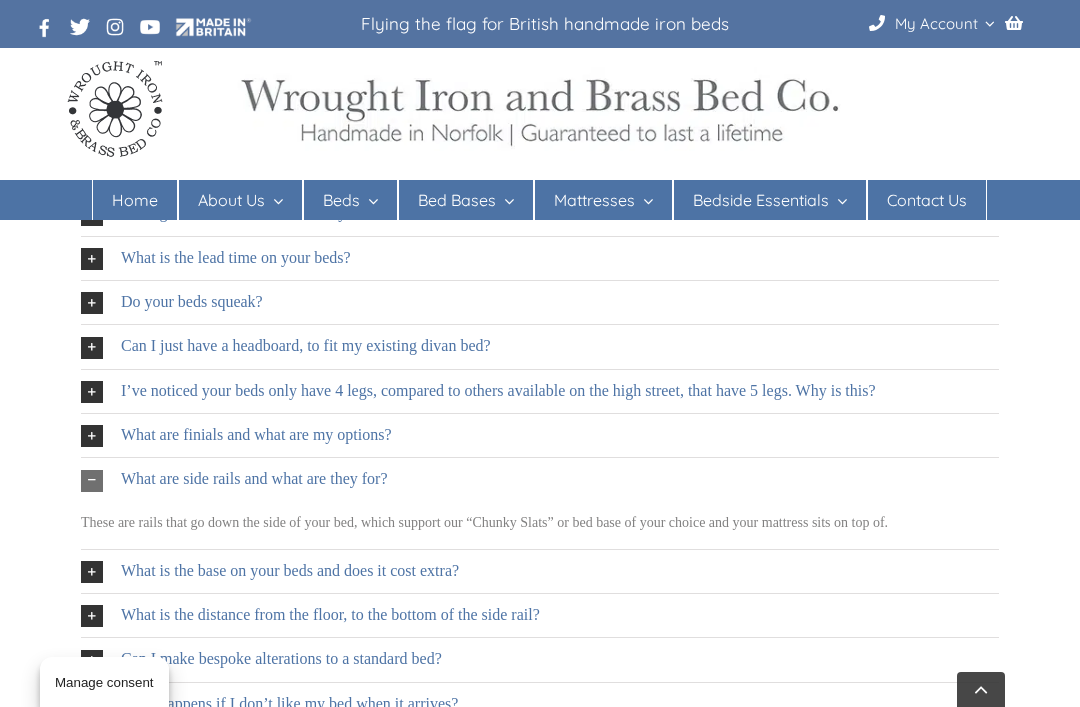 click at bounding box center (92, 481) 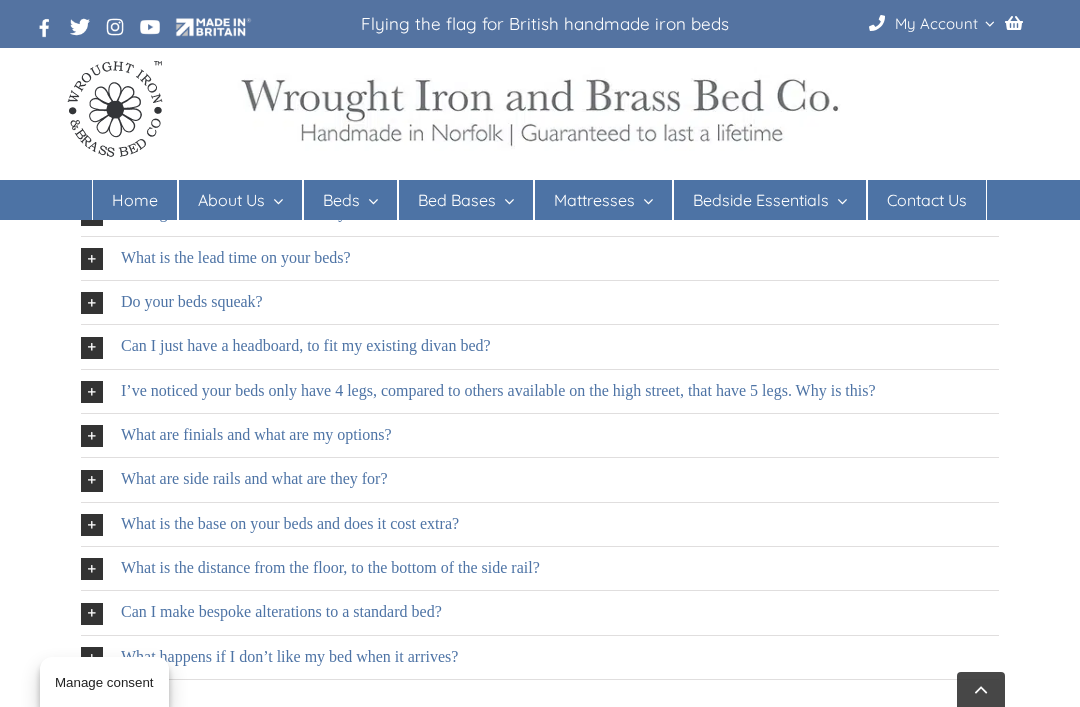 click at bounding box center (92, 525) 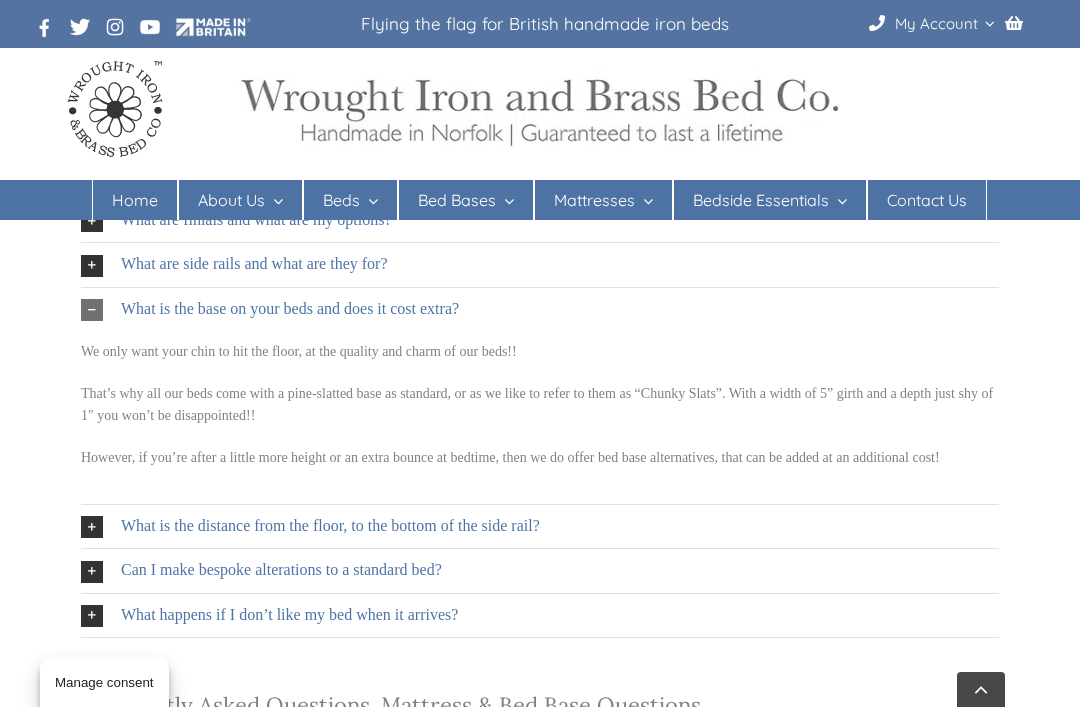 scroll, scrollTop: 953, scrollLeft: 0, axis: vertical 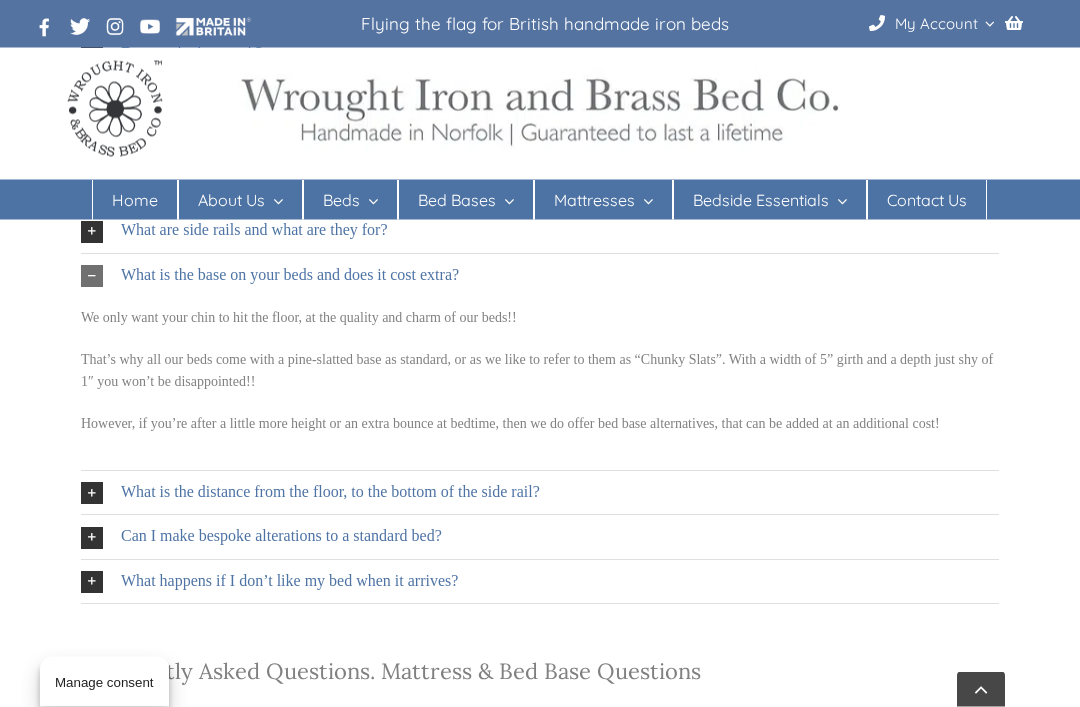 click at bounding box center [92, 277] 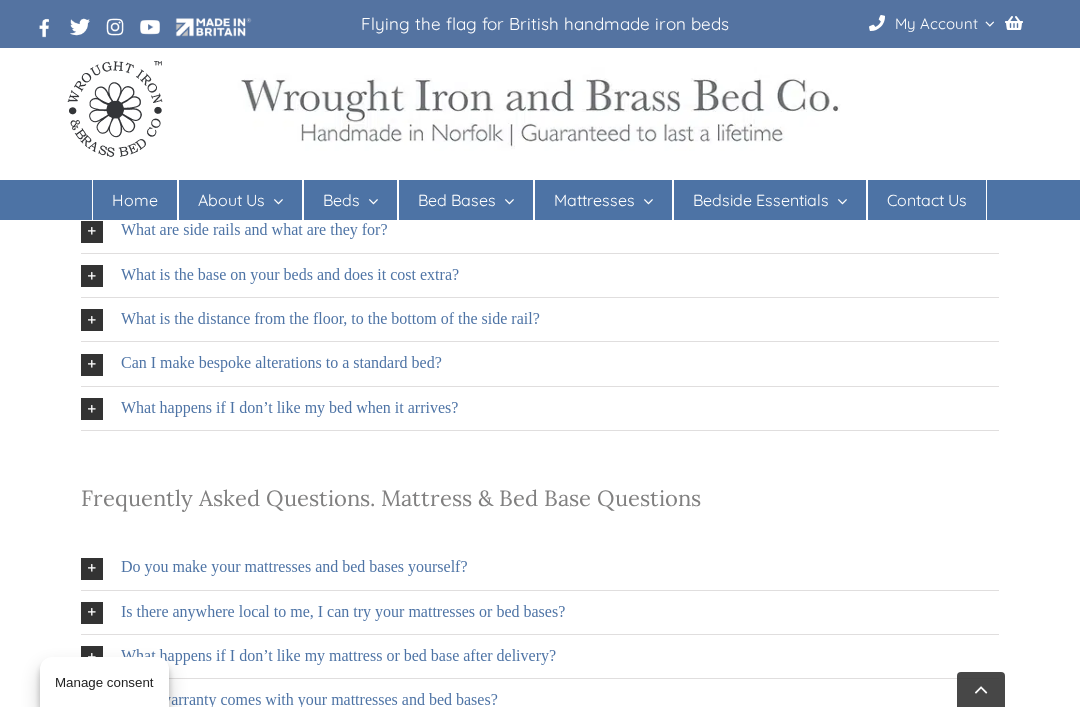 click on "What is the distance from the floor, to the bottom of the side rail?" at bounding box center (330, 319) 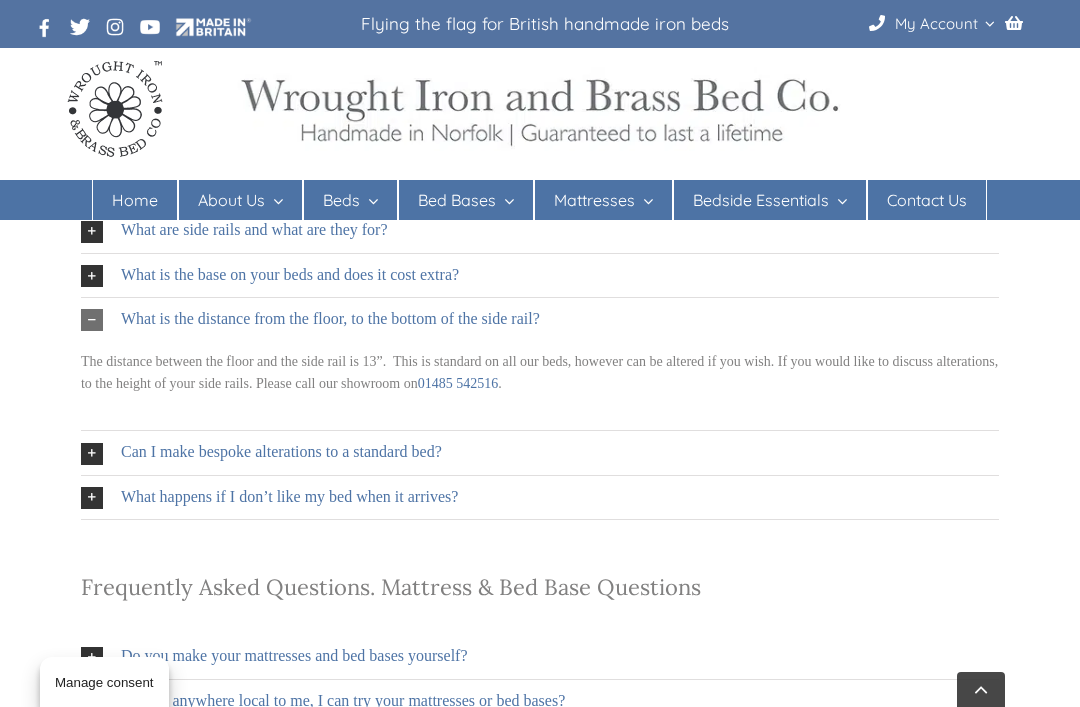click at bounding box center (92, 320) 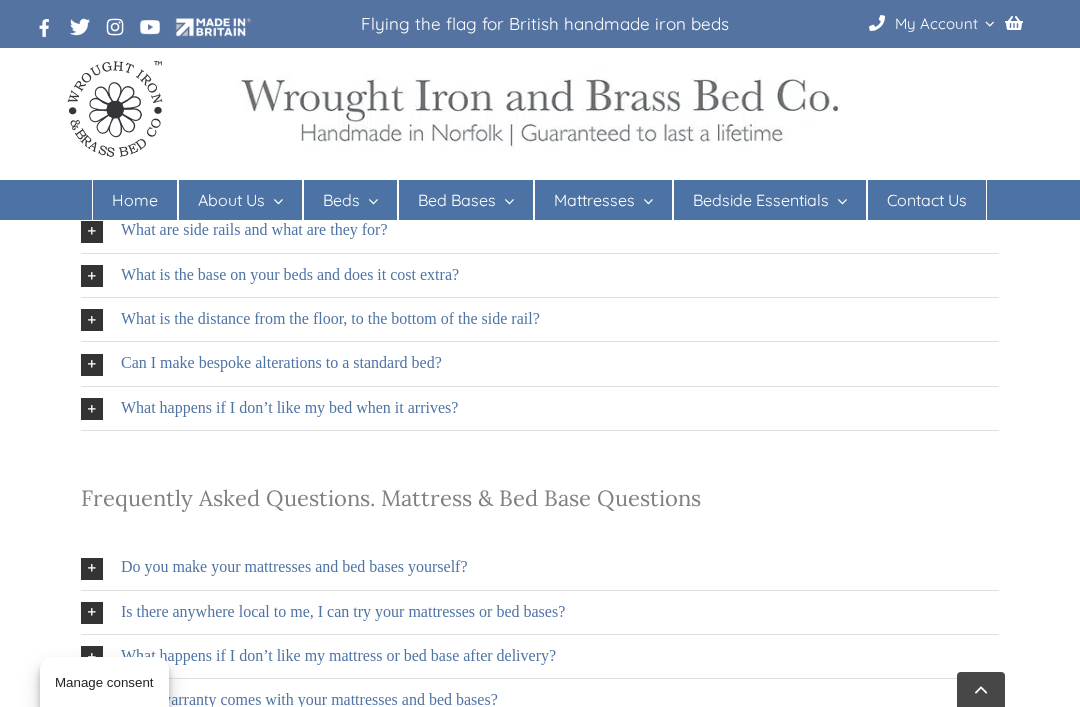 click on "Can I make bespoke alterations to a standard bed?" at bounding box center [540, 363] 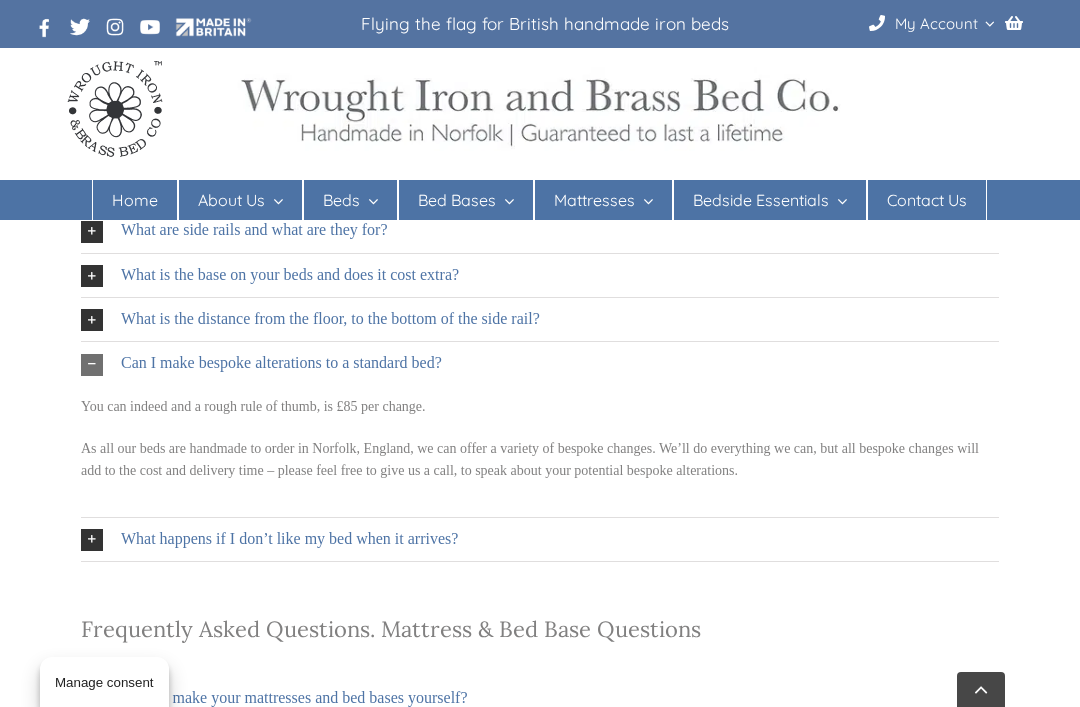 click at bounding box center [92, 365] 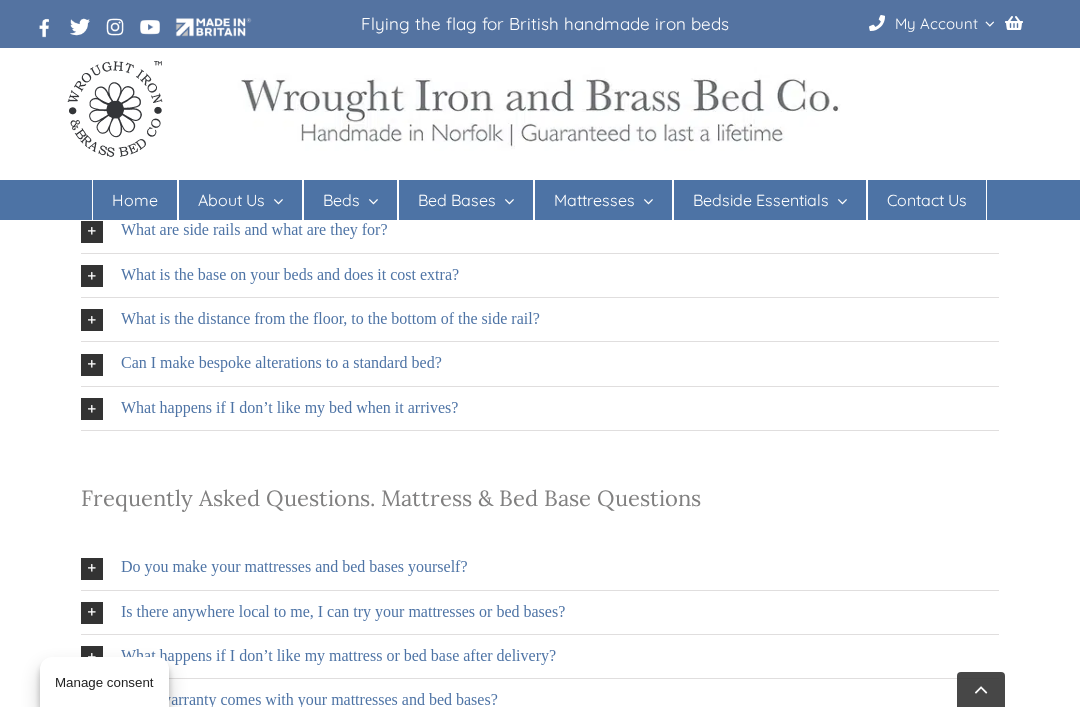 click at bounding box center (92, 409) 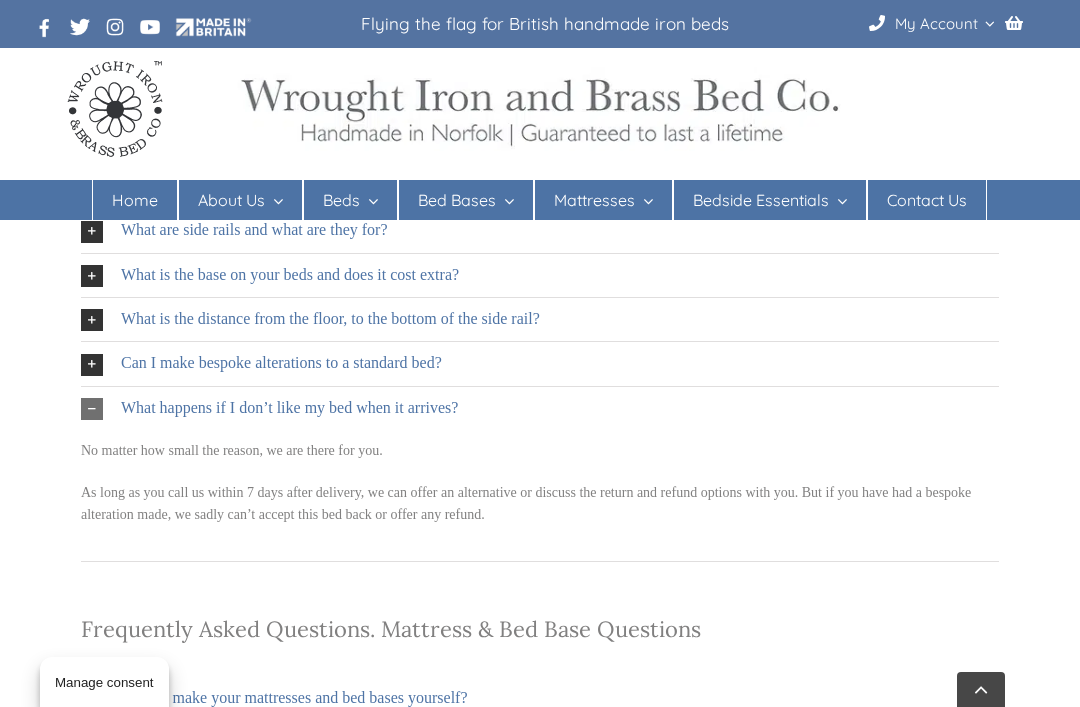 click at bounding box center [92, 409] 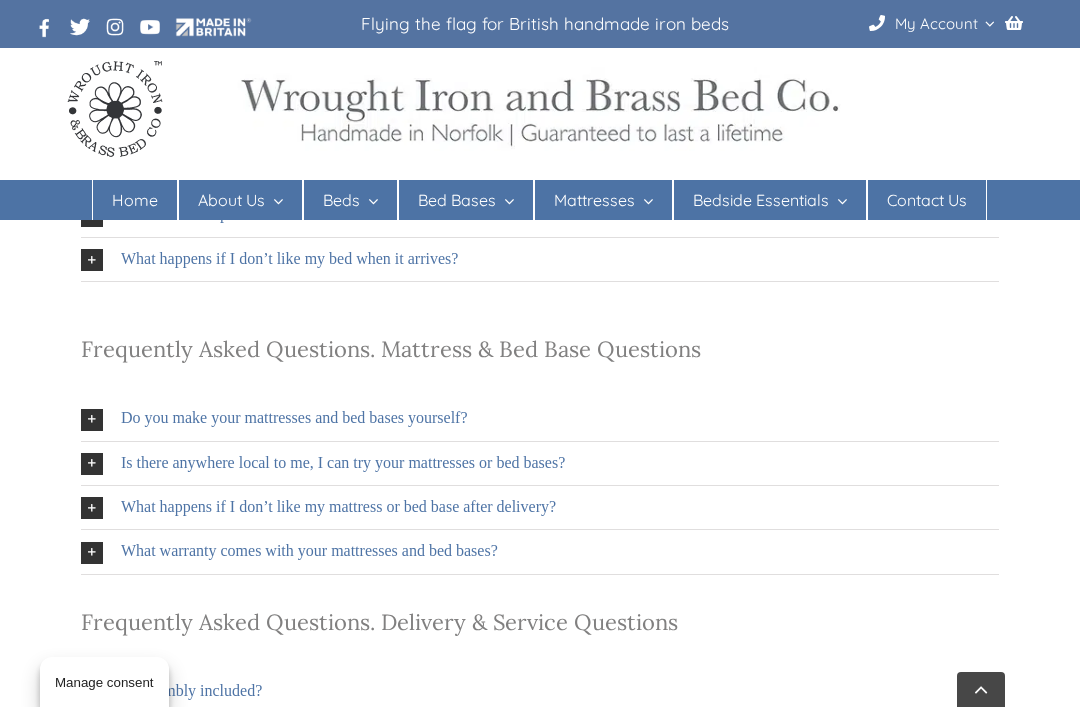 scroll, scrollTop: 1118, scrollLeft: 0, axis: vertical 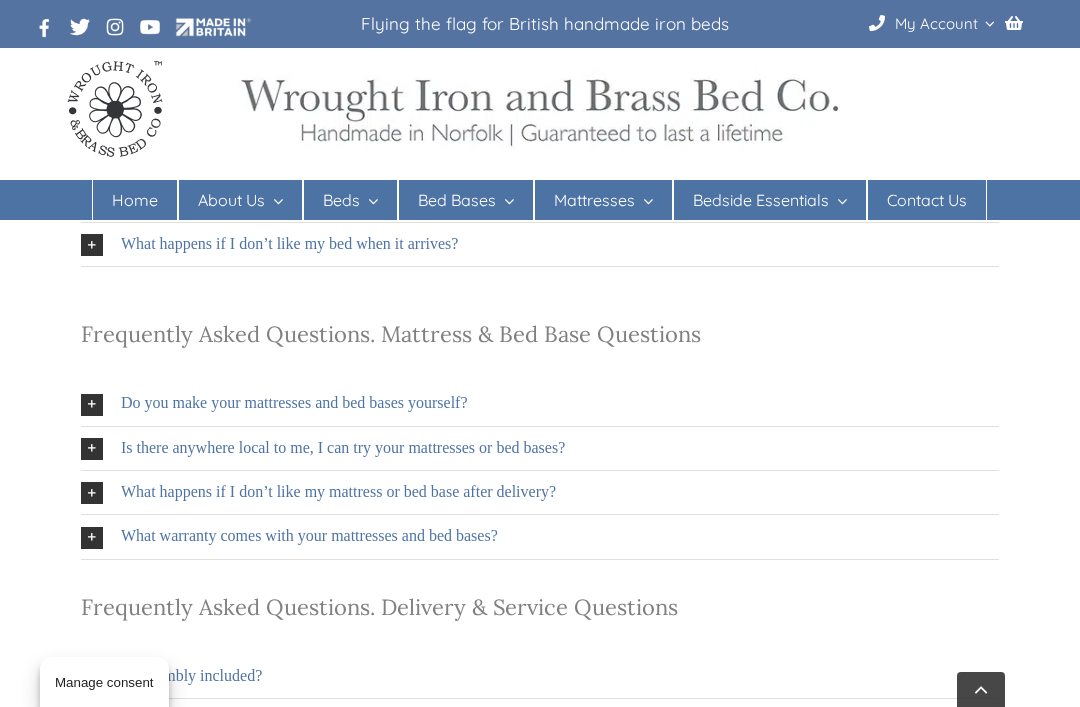 click at bounding box center [92, 405] 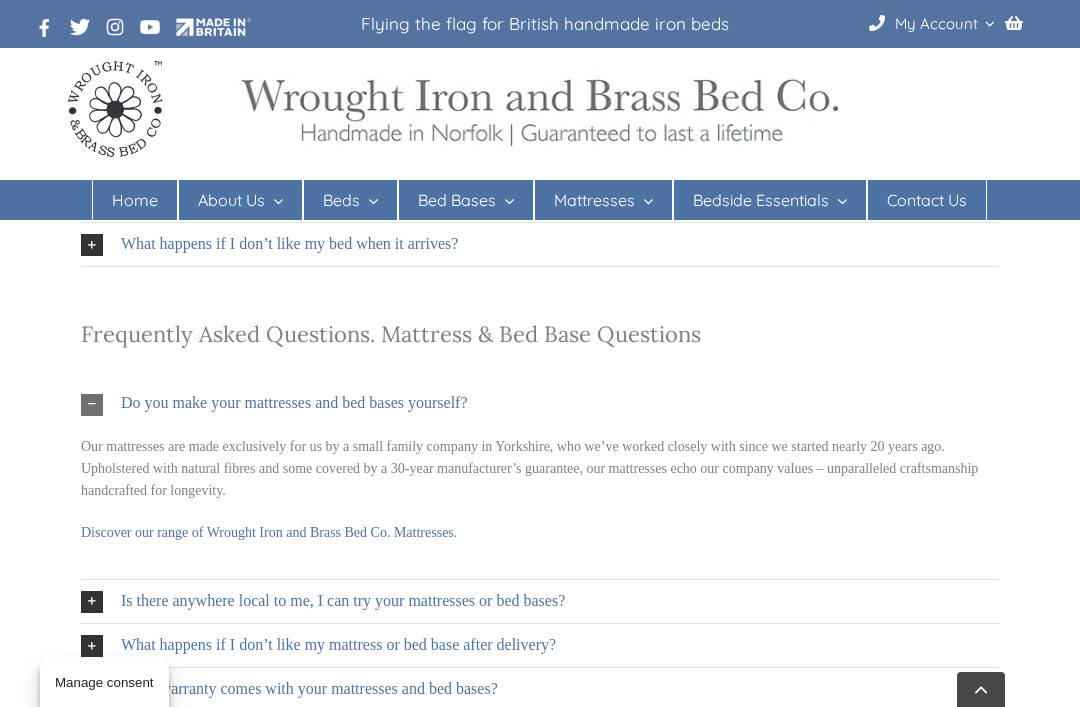 click at bounding box center [92, 405] 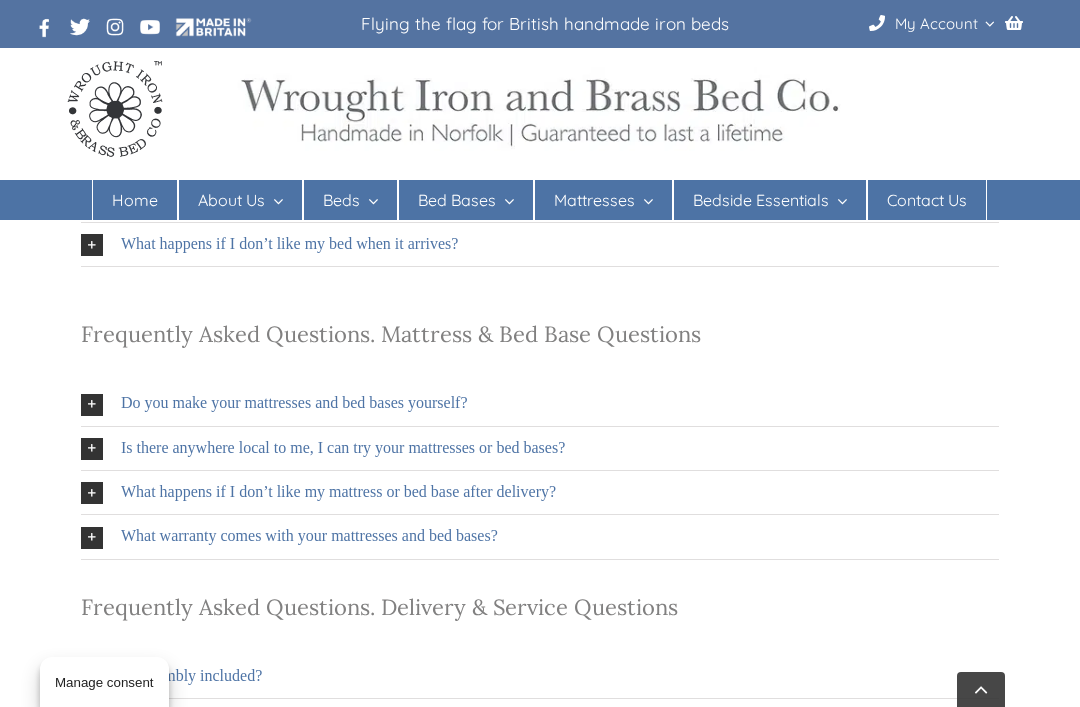 click at bounding box center [92, 449] 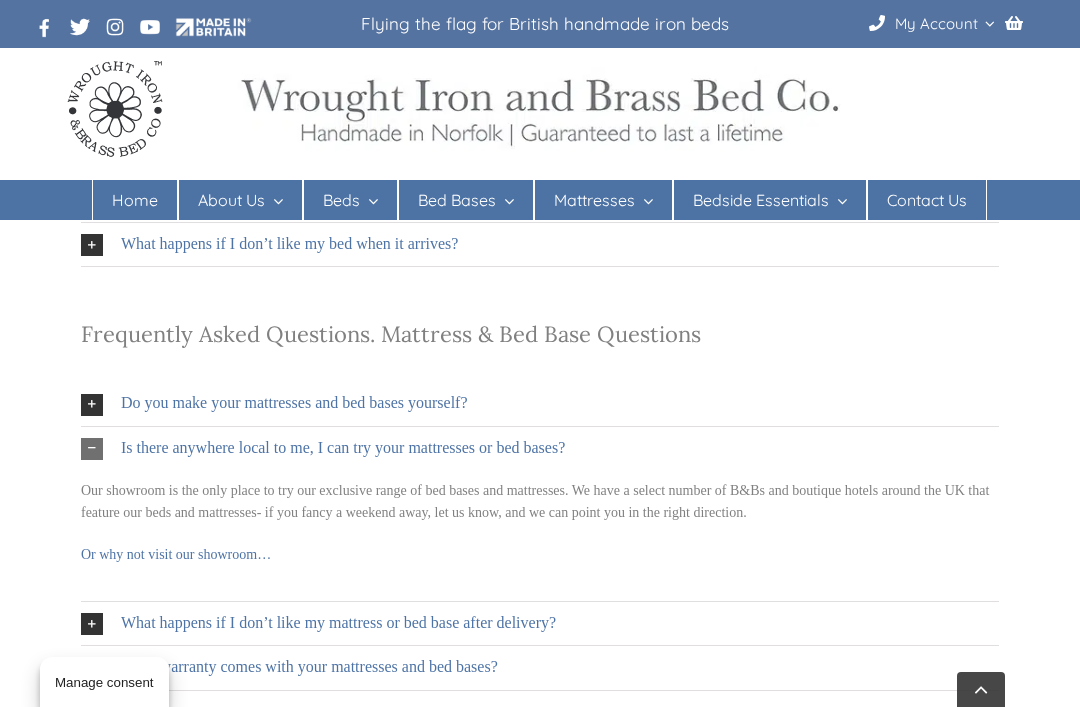 click on "Or why not visit our showroom…" at bounding box center [176, 554] 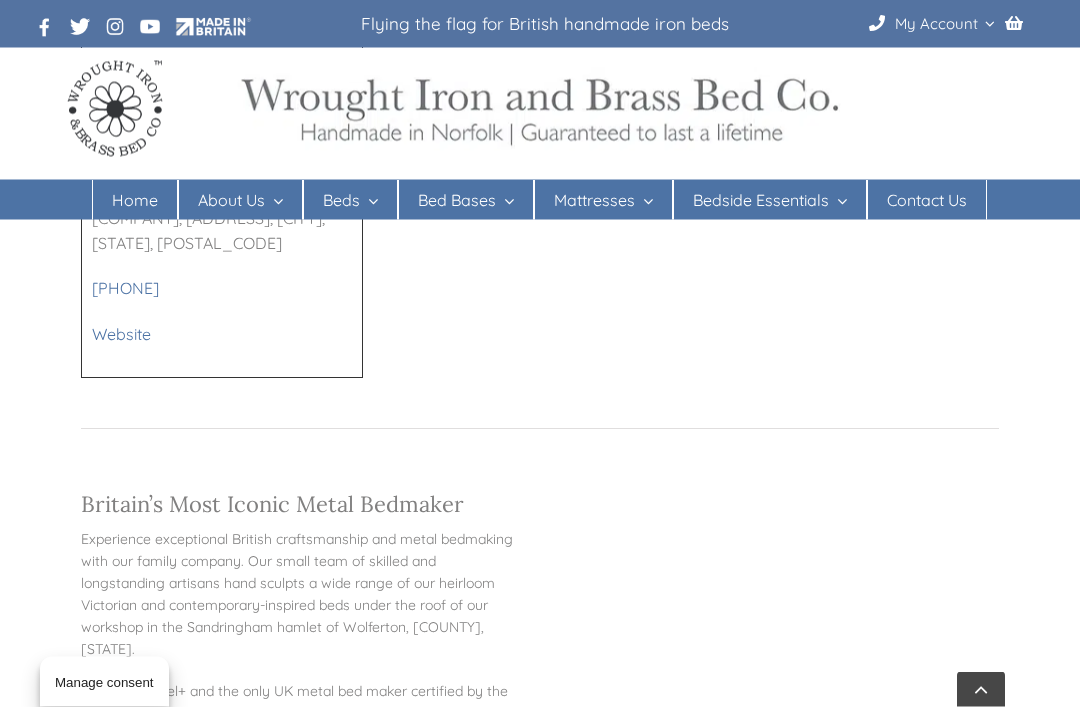 scroll, scrollTop: 3093, scrollLeft: 0, axis: vertical 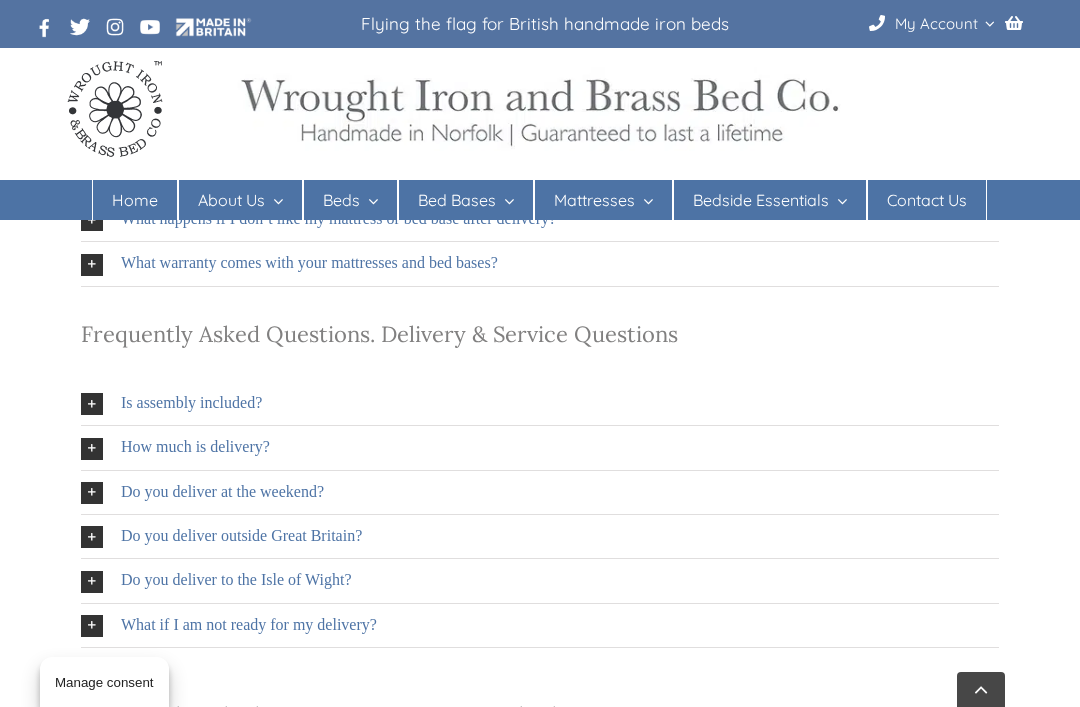 click on "Is assembly included?" at bounding box center [191, 403] 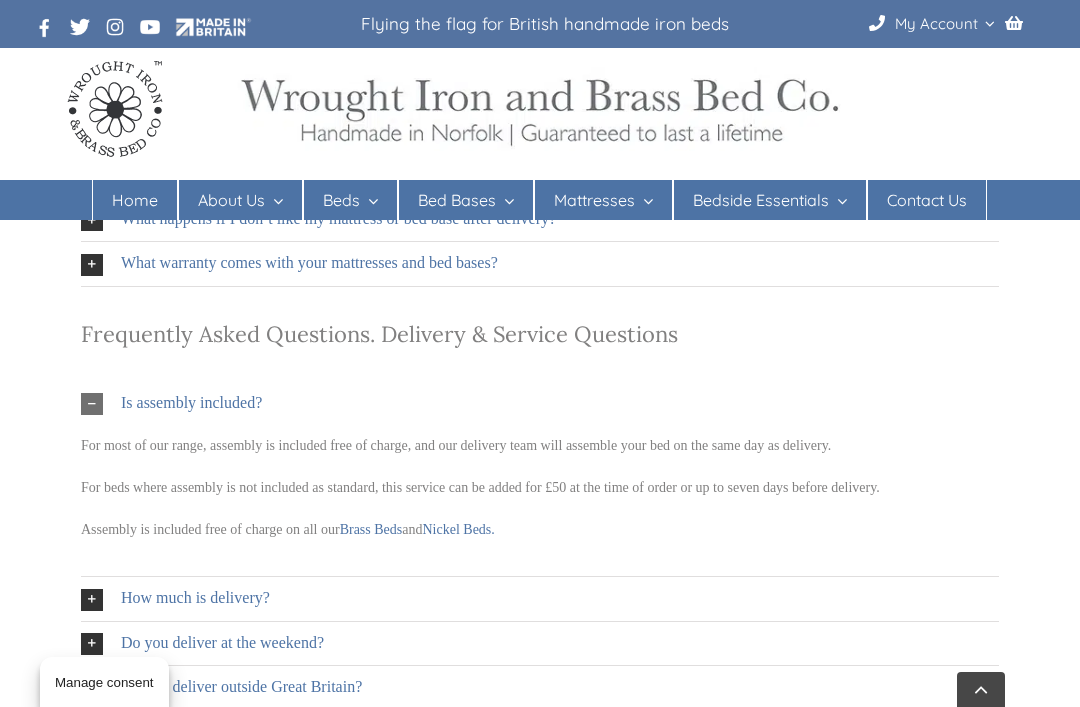 click at bounding box center [92, 404] 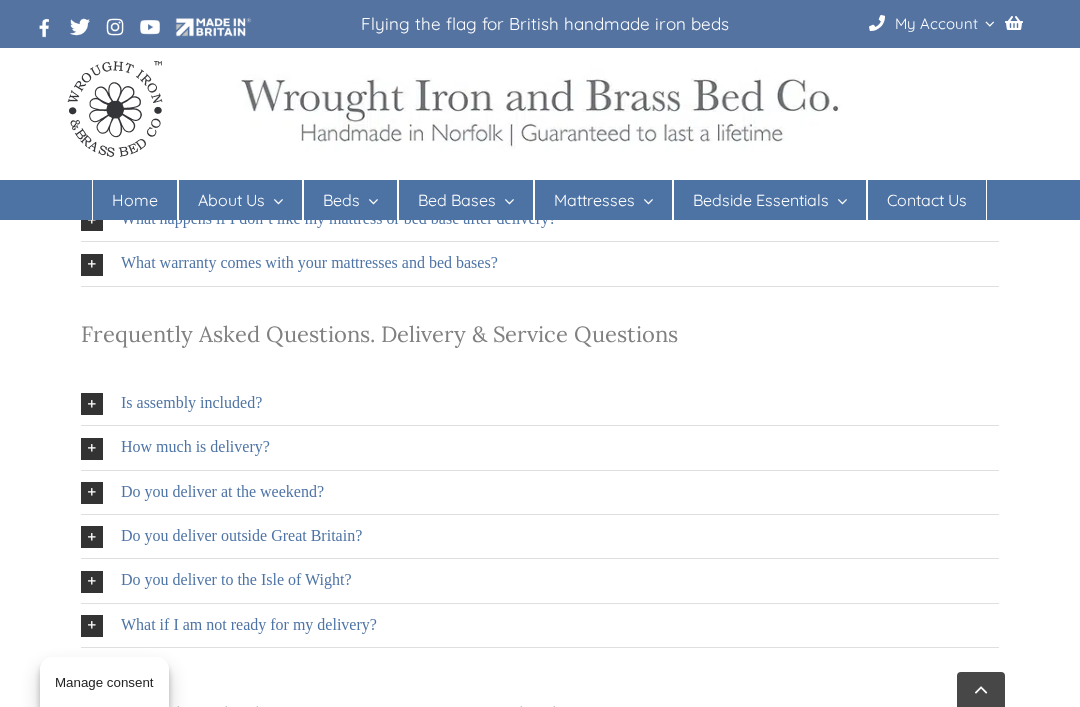 click on "How much is delivery?" at bounding box center (540, 447) 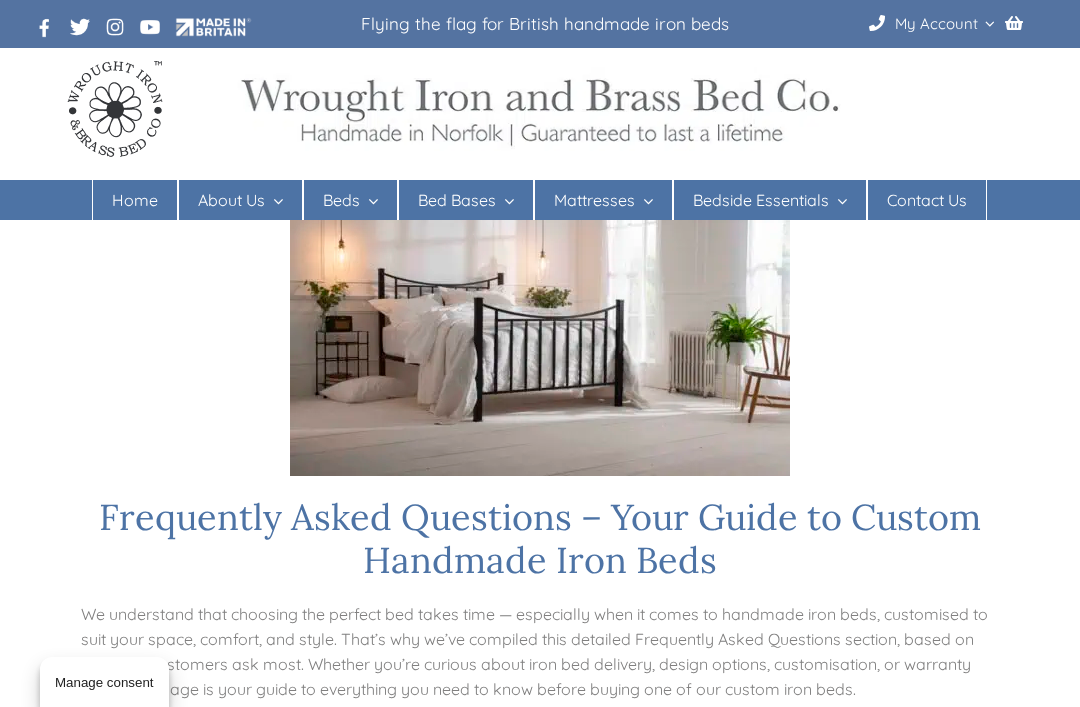 scroll, scrollTop: 0, scrollLeft: 0, axis: both 